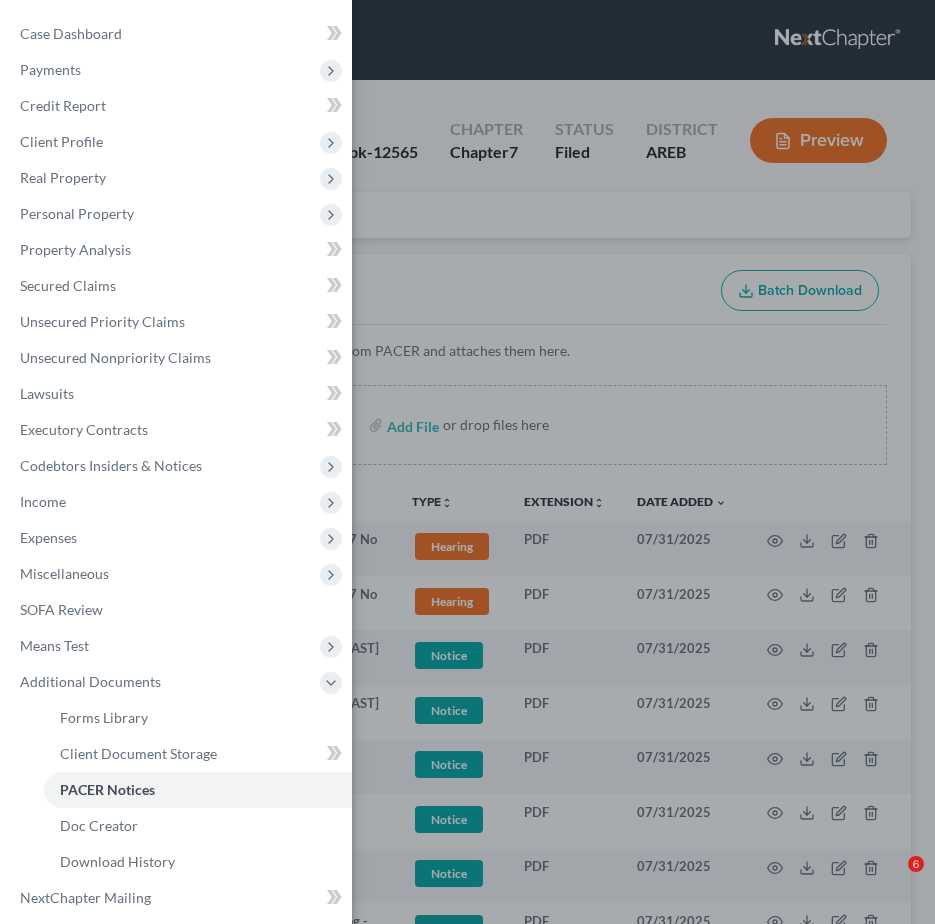 click on "Case Dashboard" at bounding box center (71, 33) 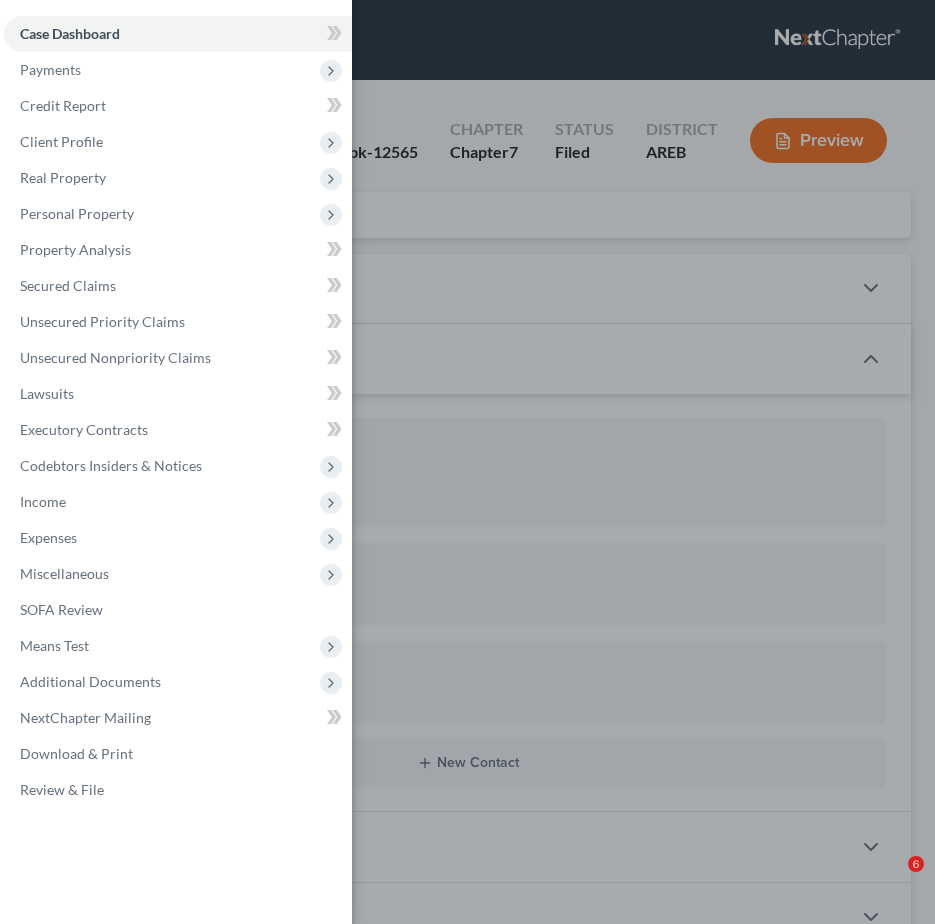 scroll, scrollTop: 0, scrollLeft: 0, axis: both 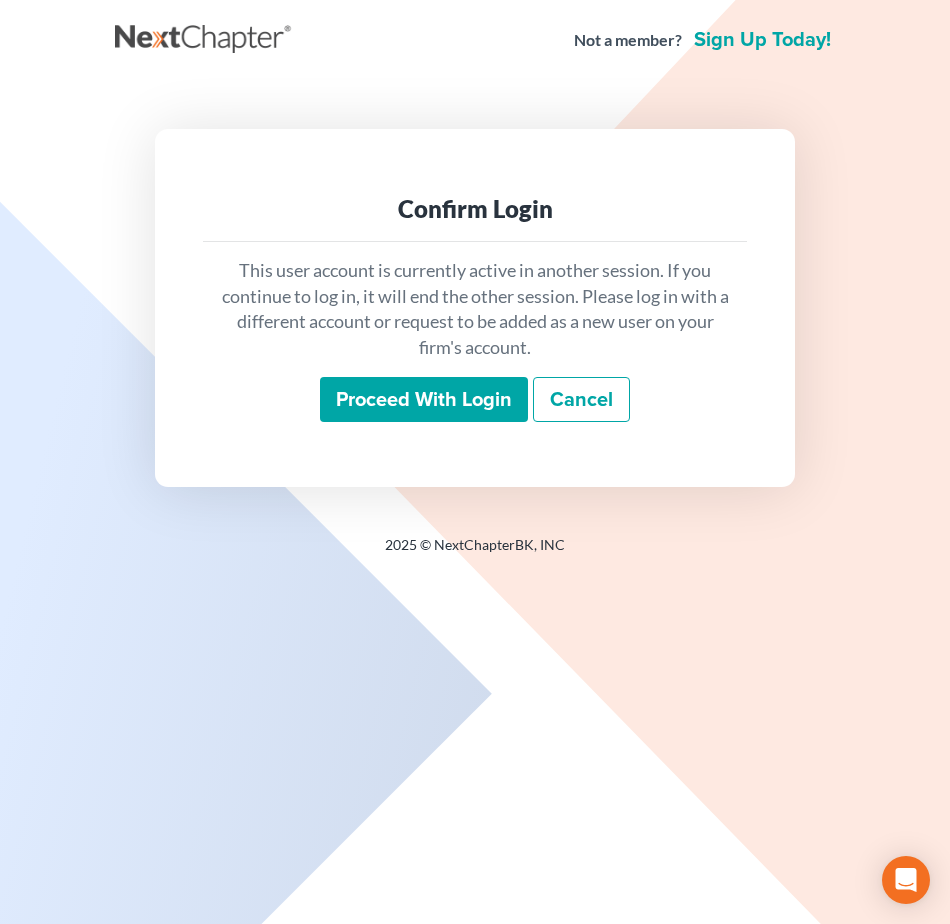 click on "Proceed with login" at bounding box center (424, 400) 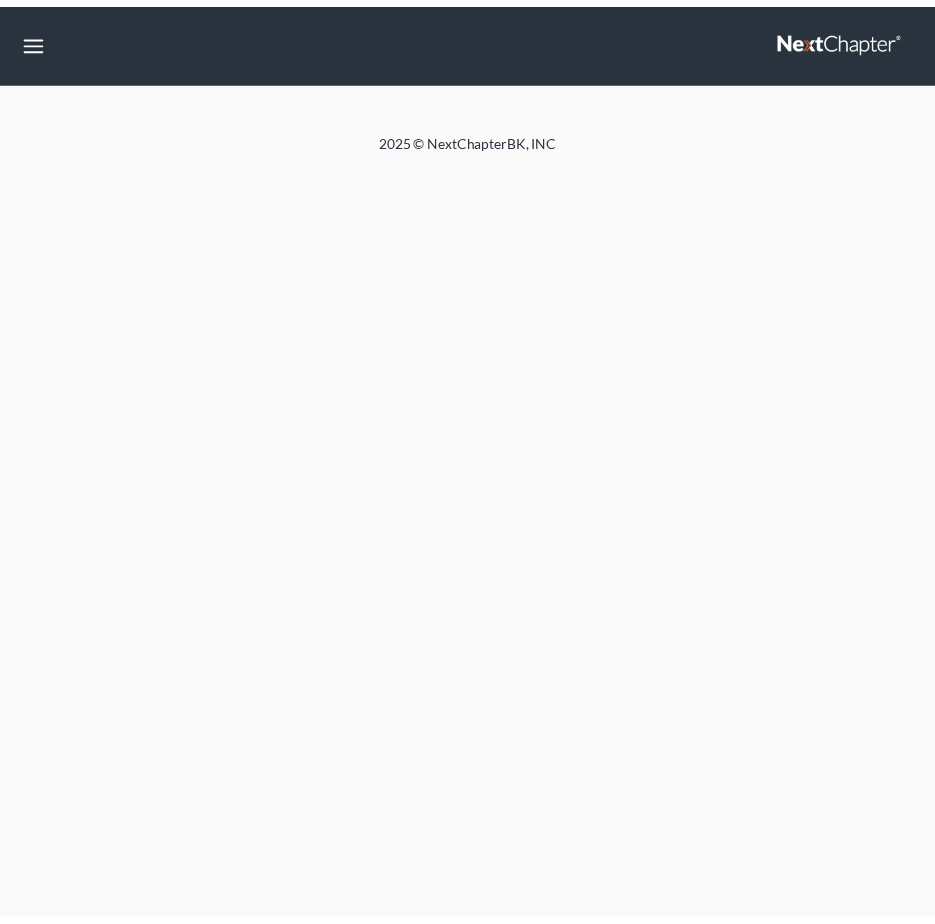 scroll, scrollTop: 0, scrollLeft: 0, axis: both 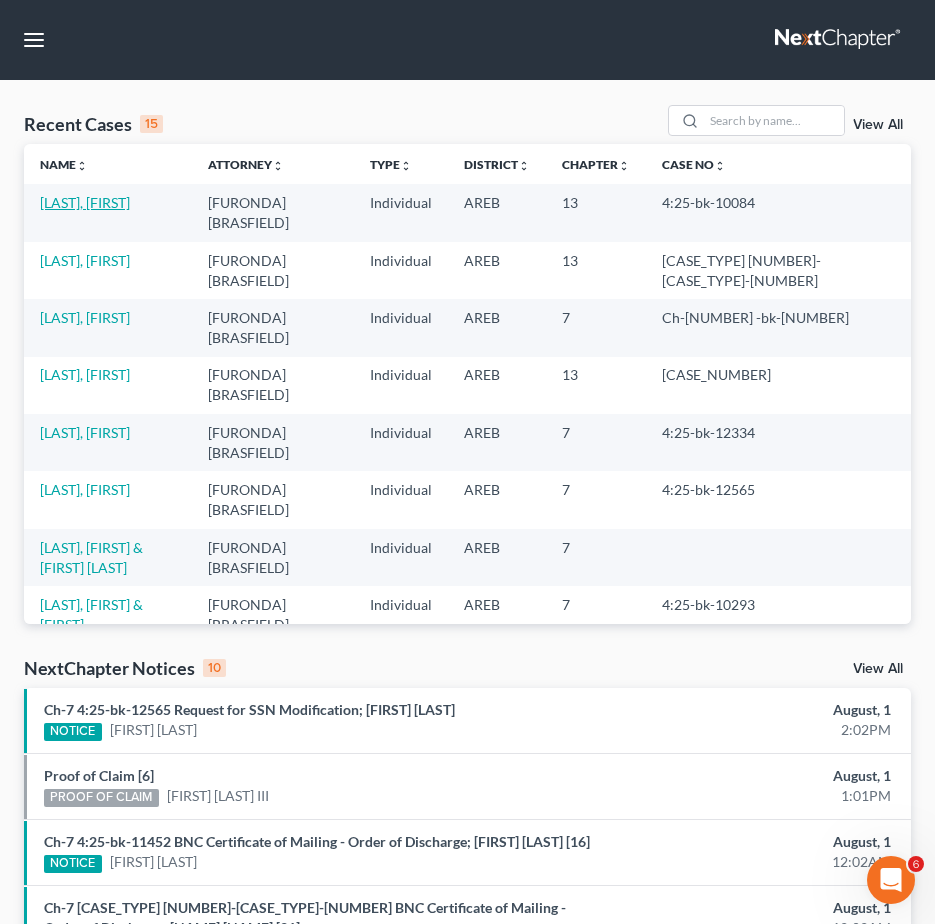 click on "[LAST], [FIRST]" at bounding box center (85, 202) 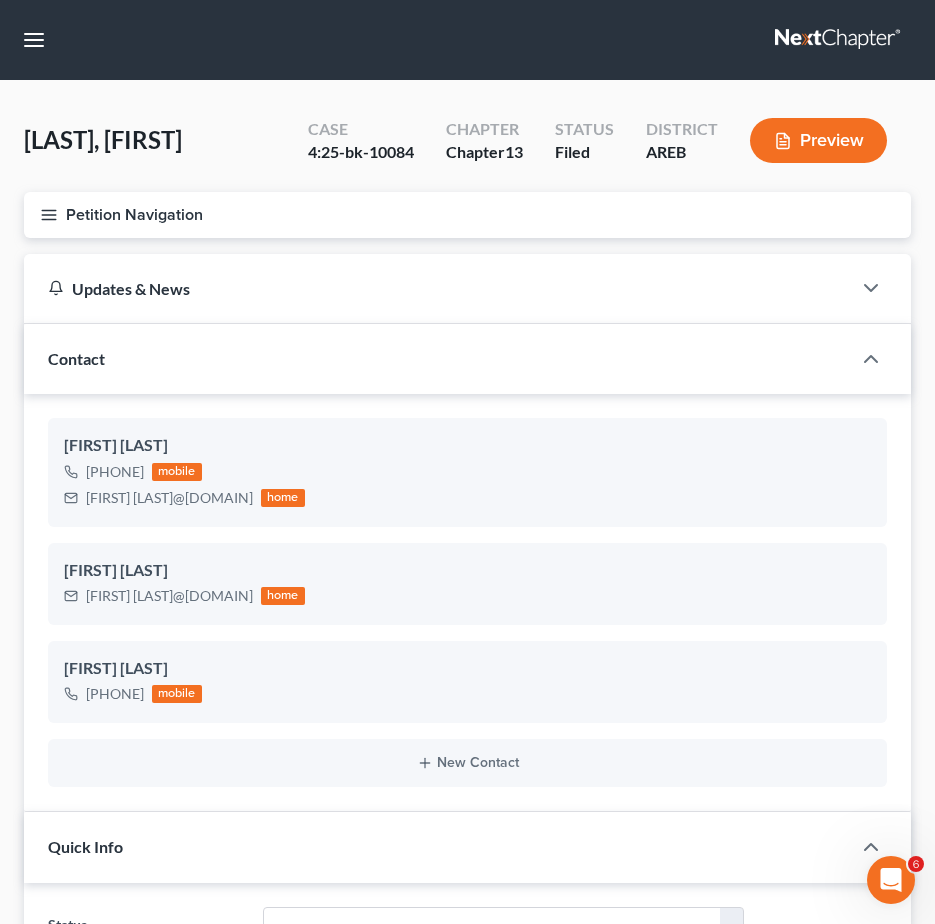 scroll, scrollTop: 2272, scrollLeft: 0, axis: vertical 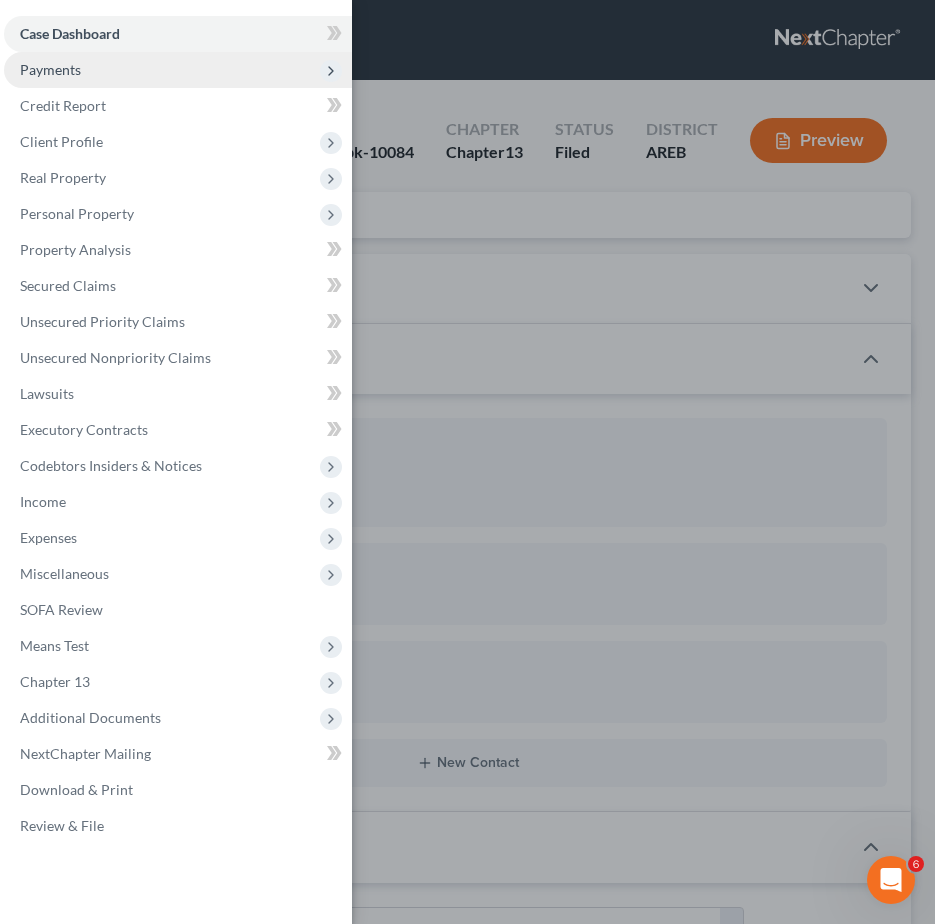 click on "Payments" at bounding box center [178, 70] 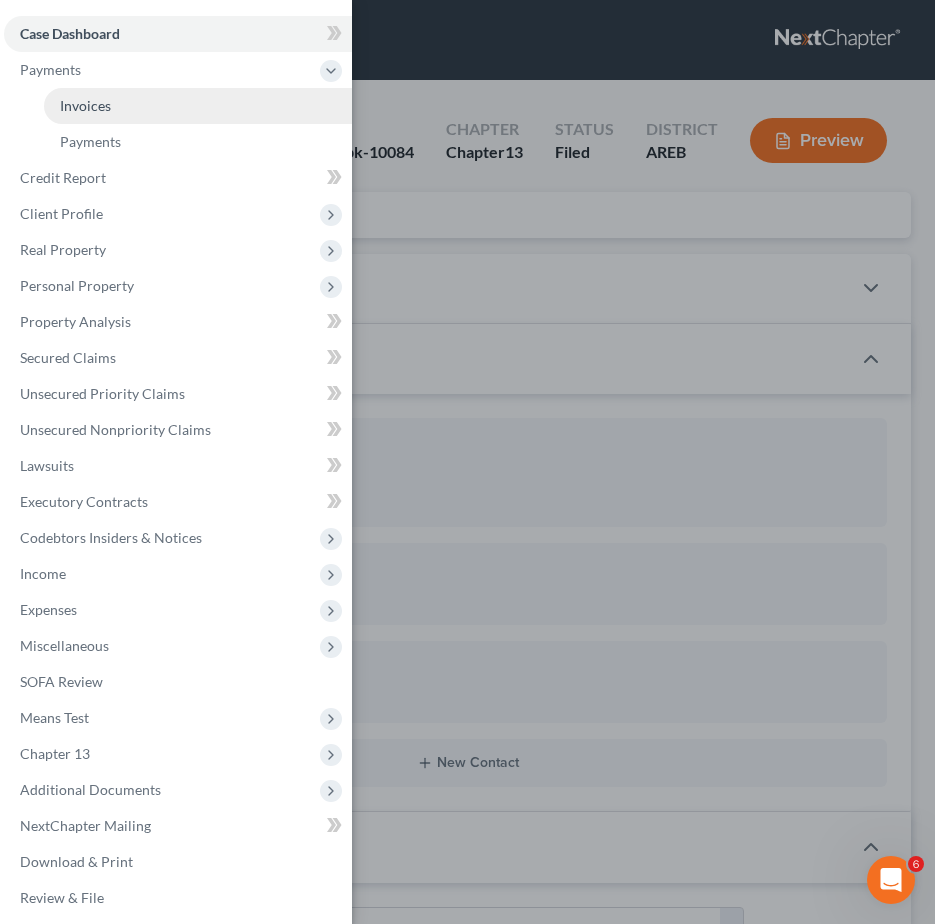 click on "Invoices" at bounding box center [85, 105] 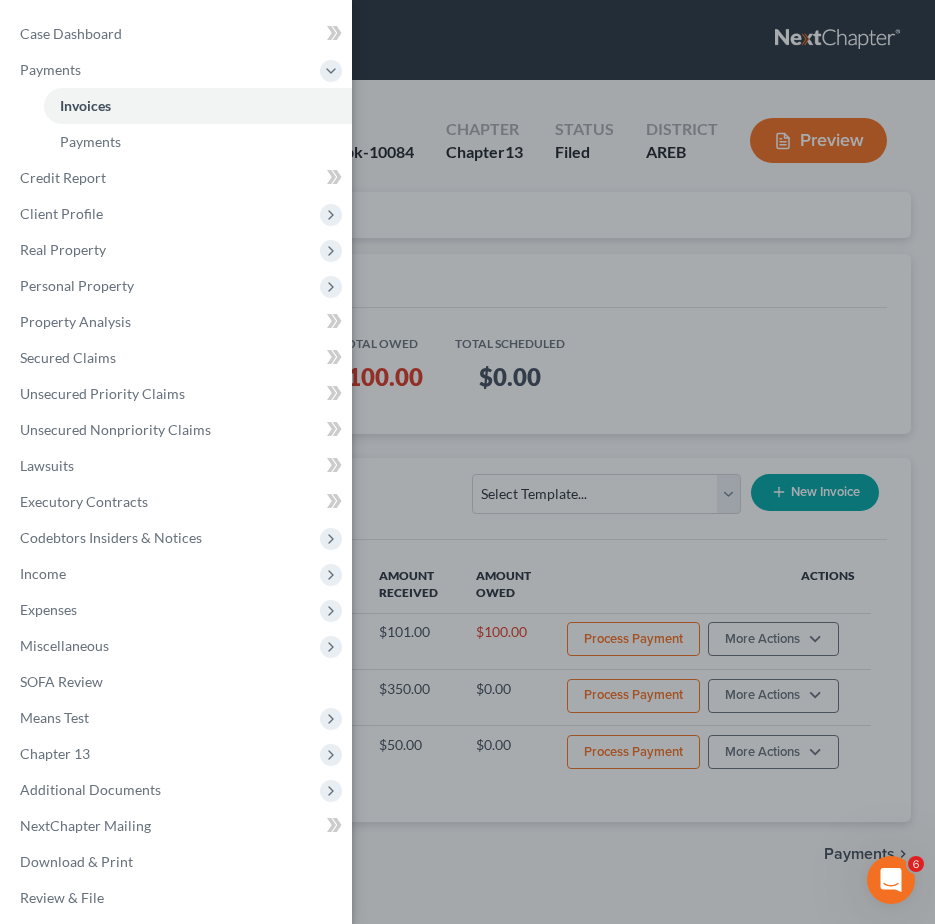 click on "Case Dashboard
Payments
Invoices
Payments
Payments
Credit Report
Client Profile" at bounding box center (467, 462) 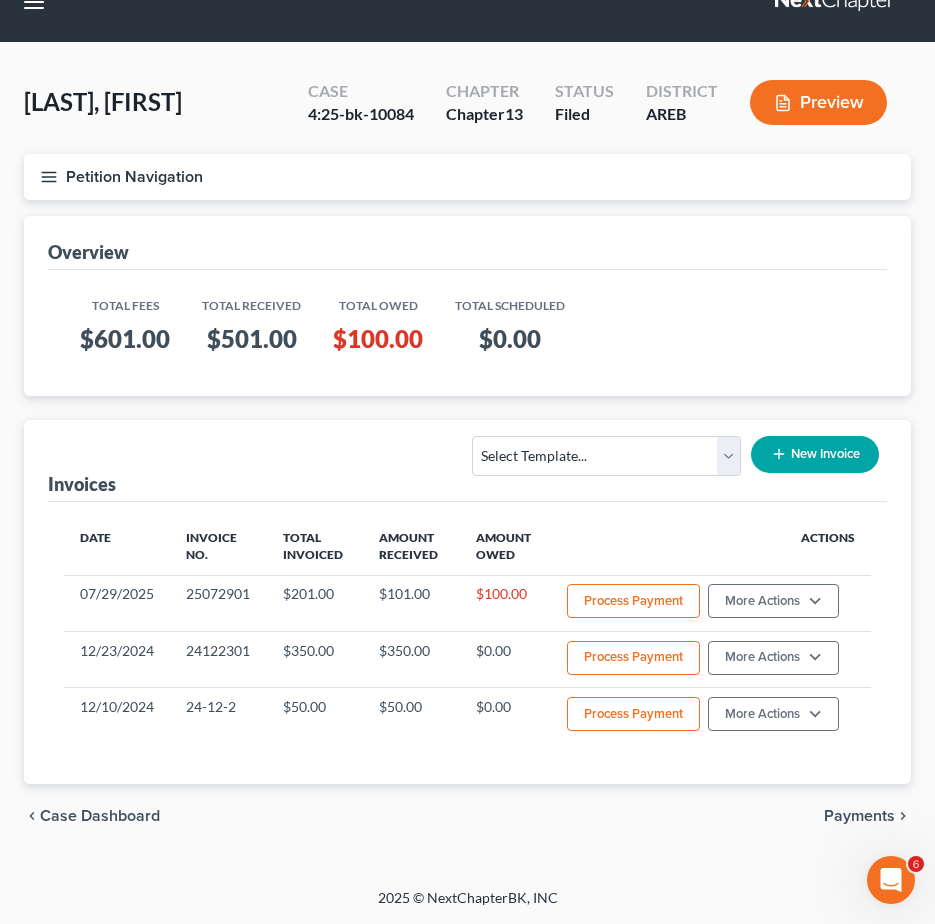 scroll, scrollTop: 0, scrollLeft: 0, axis: both 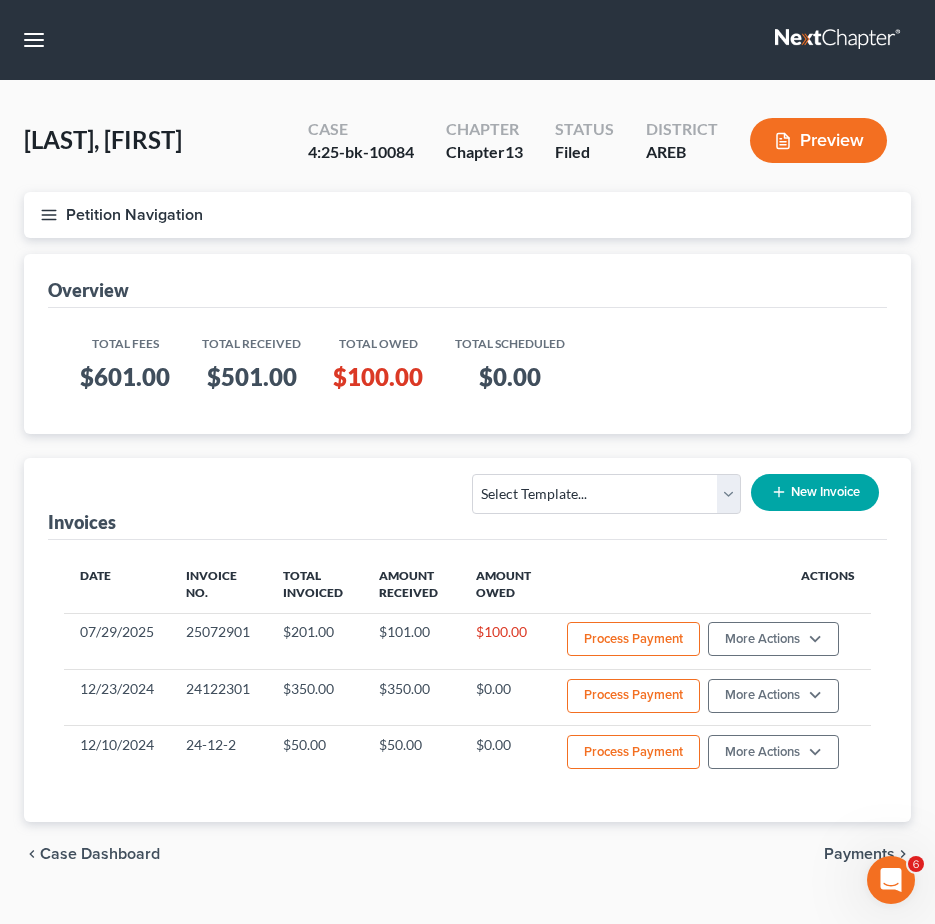 drag, startPoint x: 47, startPoint y: 208, endPoint x: 60, endPoint y: 206, distance: 13.152946 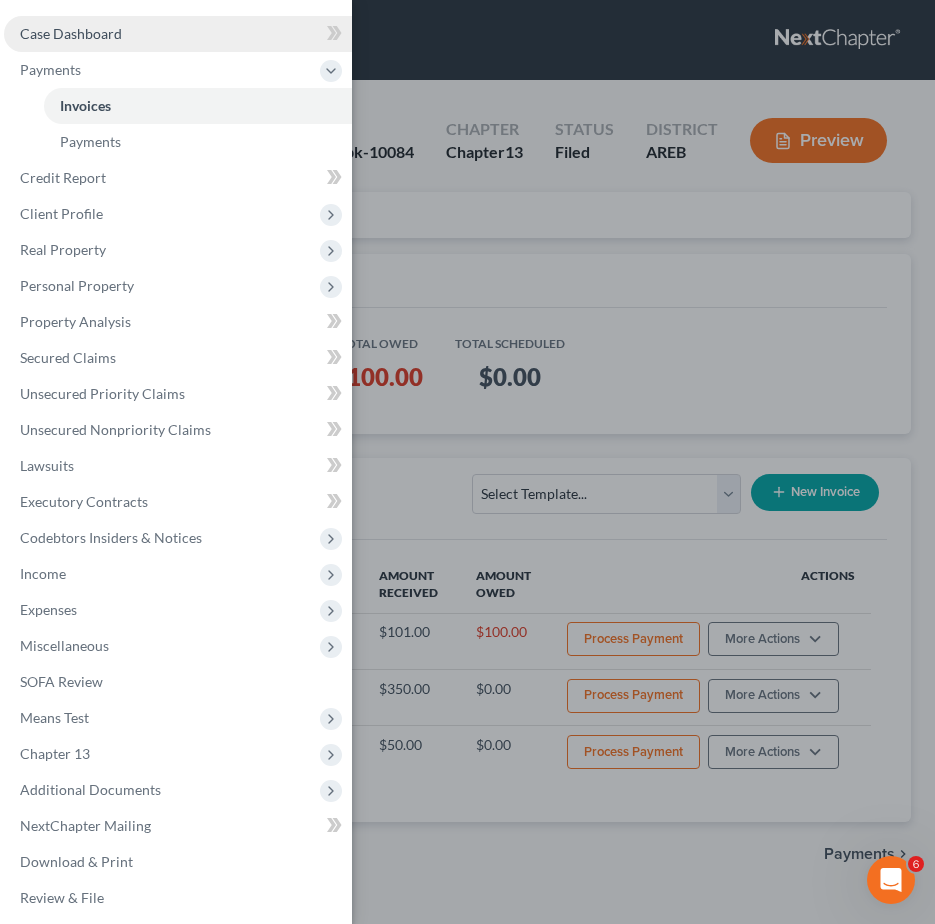 click on "Case Dashboard" at bounding box center (71, 33) 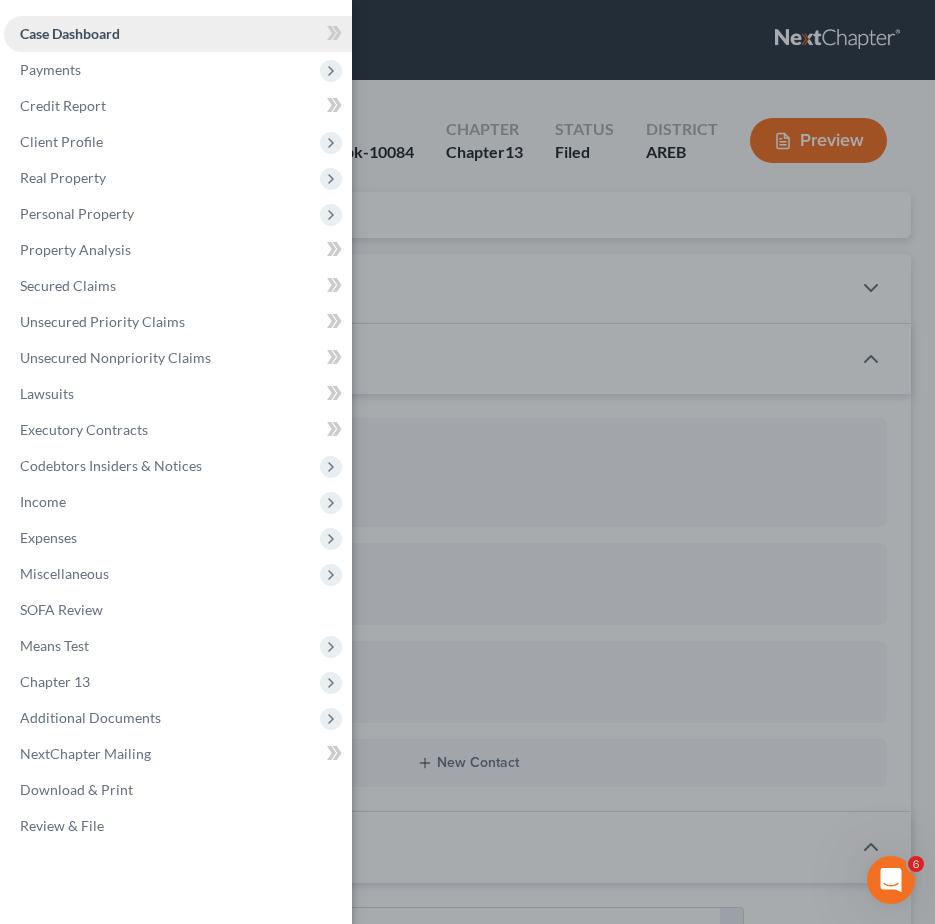 scroll, scrollTop: 2272, scrollLeft: 0, axis: vertical 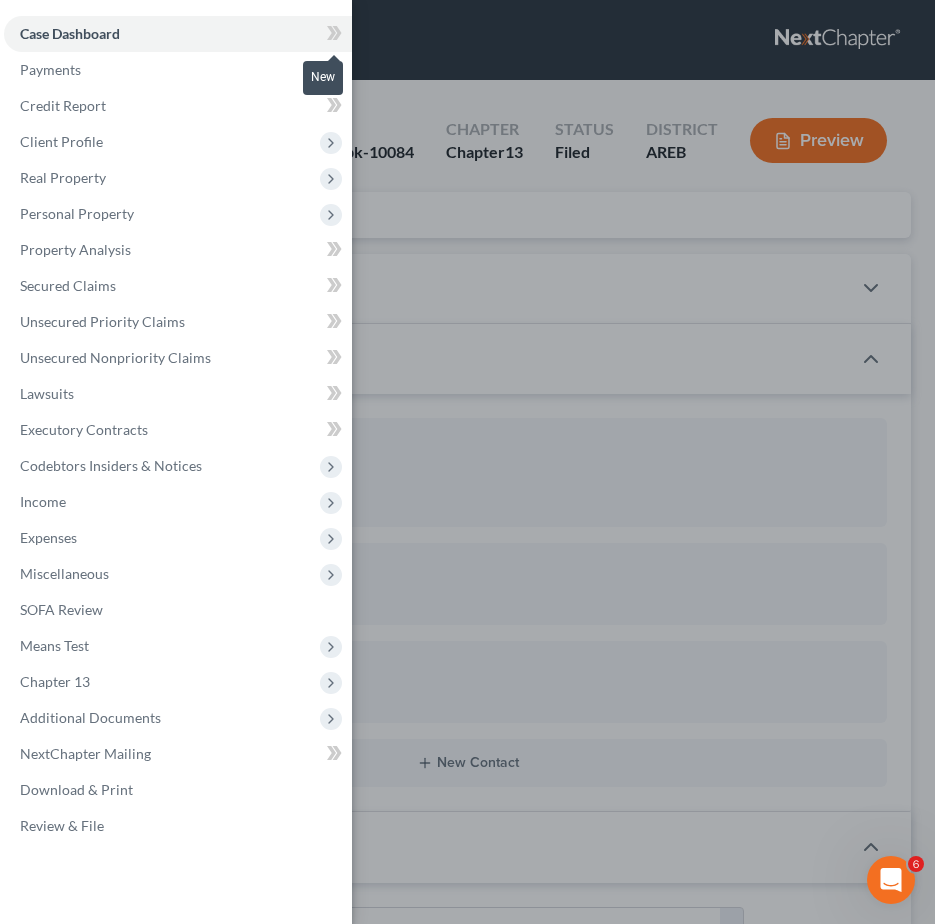 click at bounding box center (334, 36) 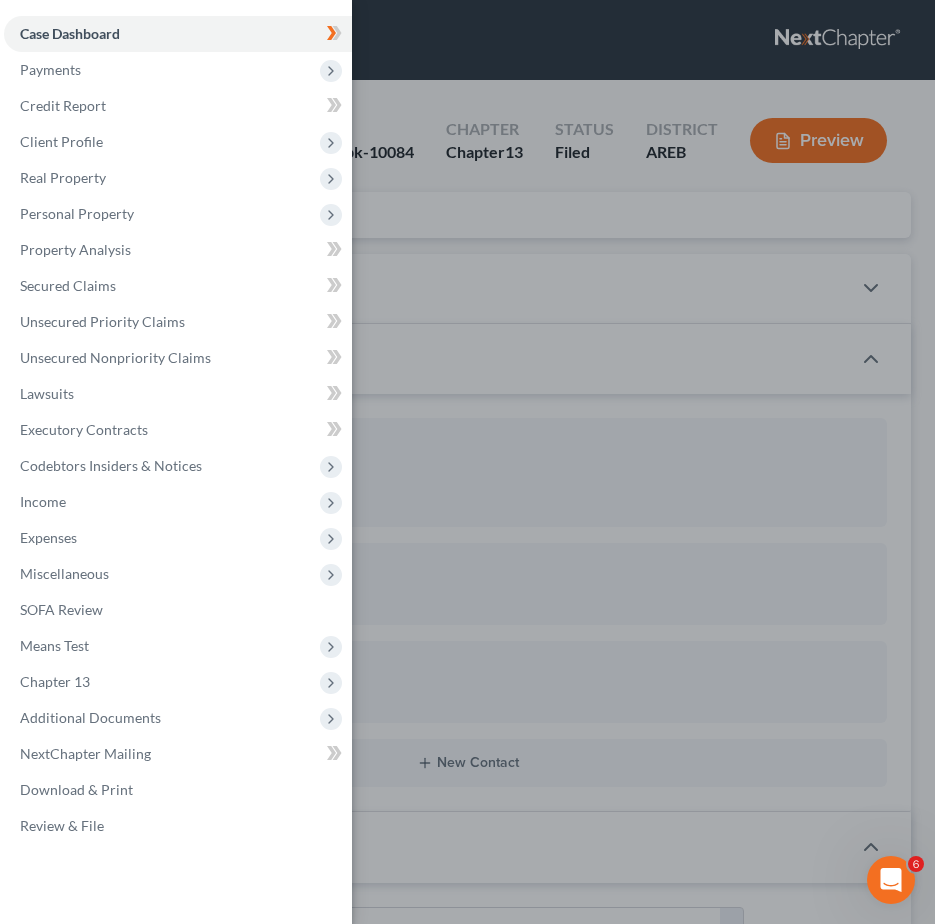 drag, startPoint x: 785, startPoint y: 350, endPoint x: 798, endPoint y: 349, distance: 13.038404 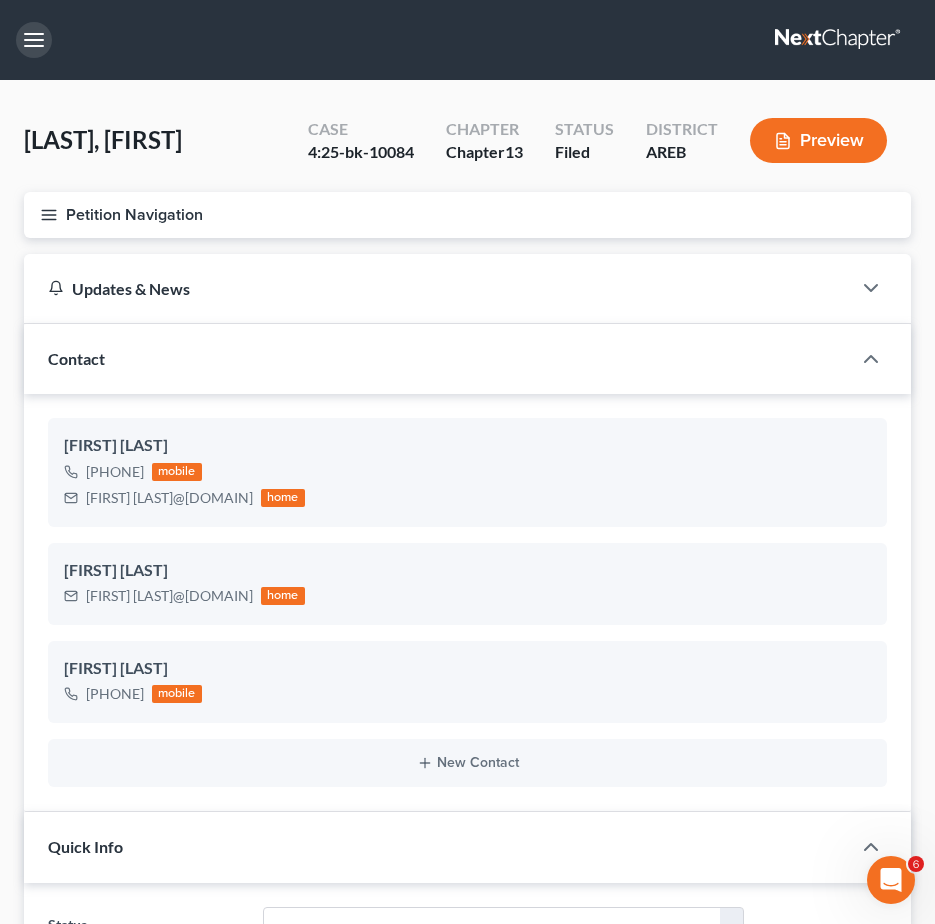 click at bounding box center (34, 40) 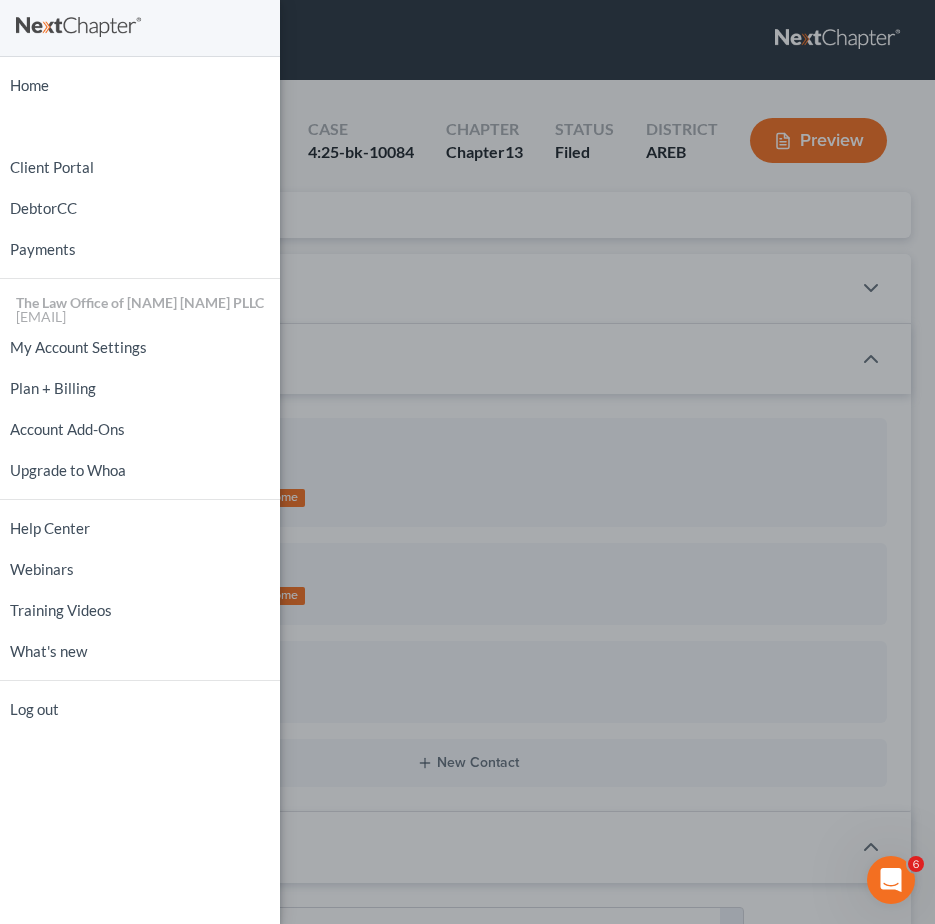 drag, startPoint x: 653, startPoint y: 336, endPoint x: 642, endPoint y: 327, distance: 14.21267 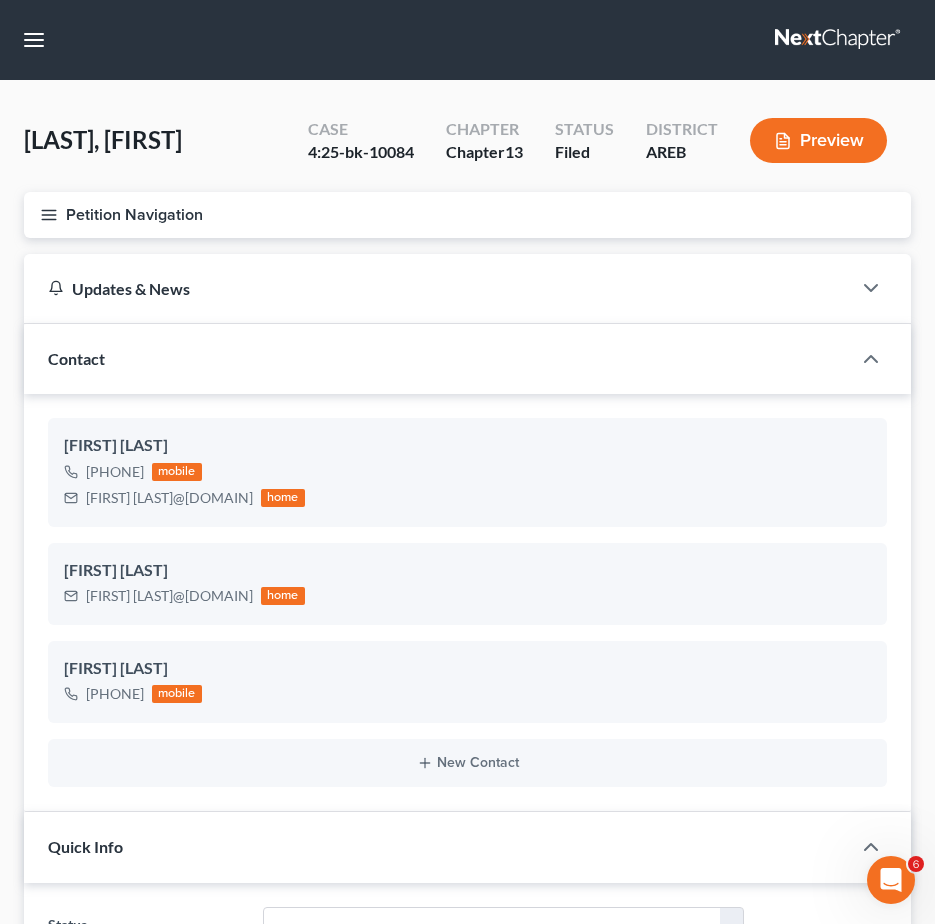 click 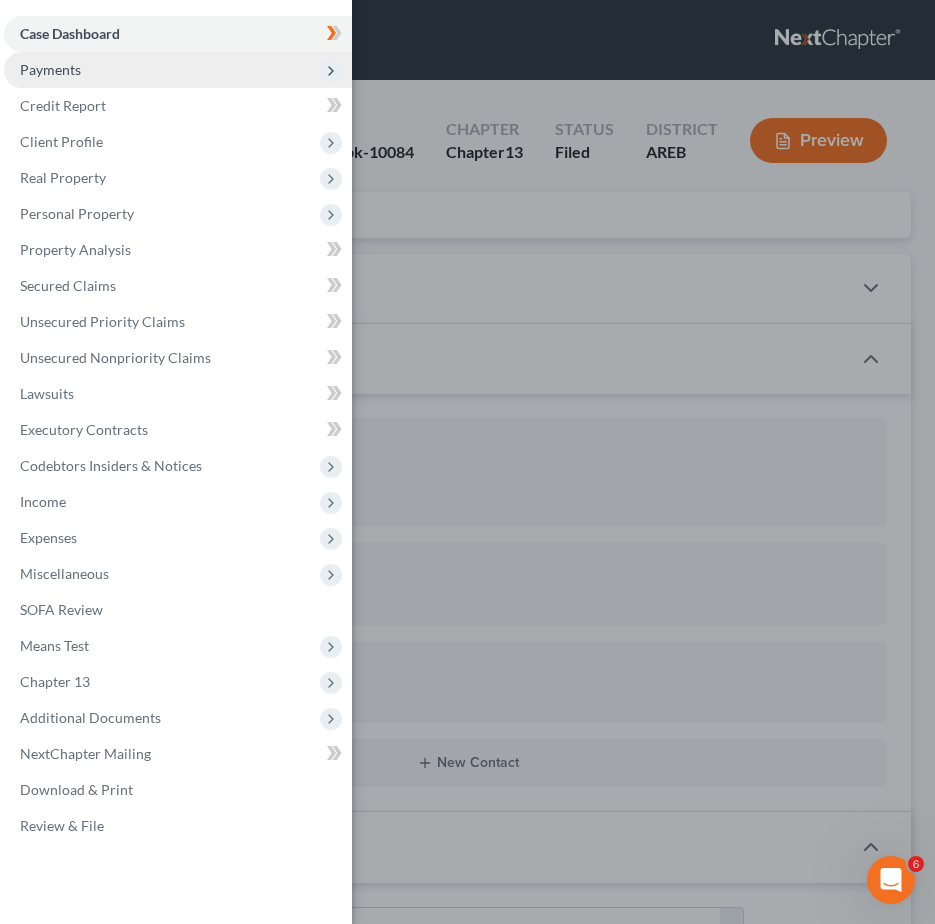click on "Payments" at bounding box center [50, 69] 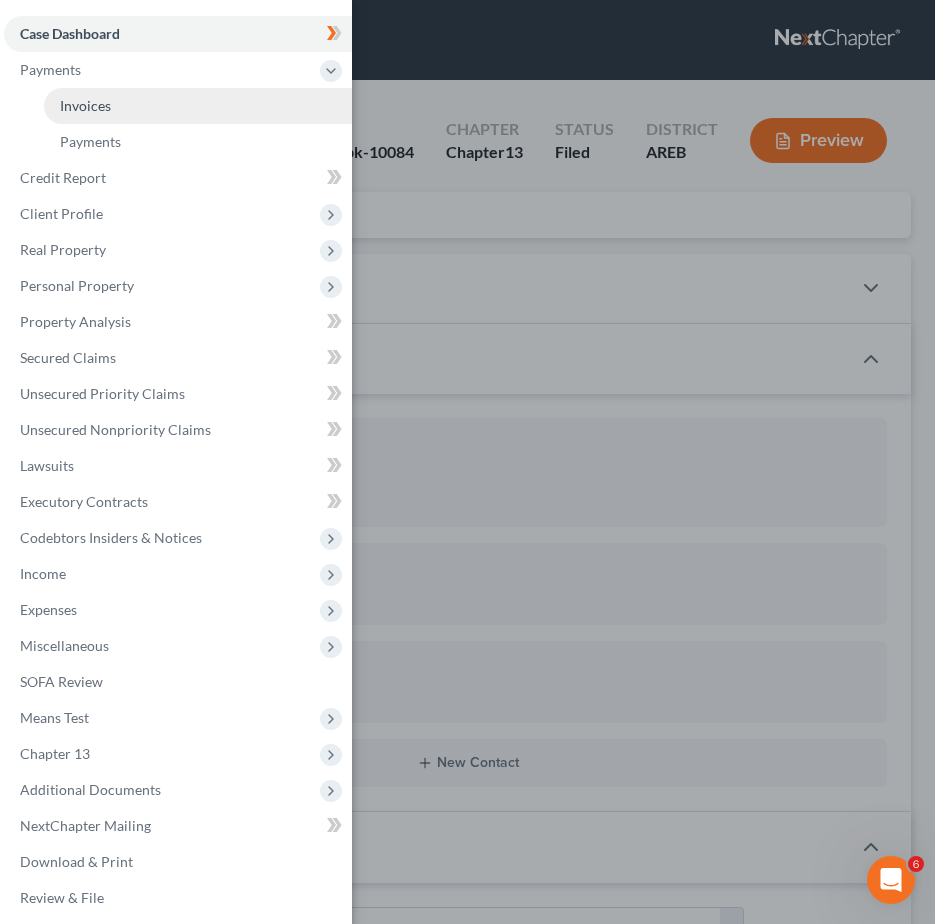 click on "Invoices" at bounding box center (85, 105) 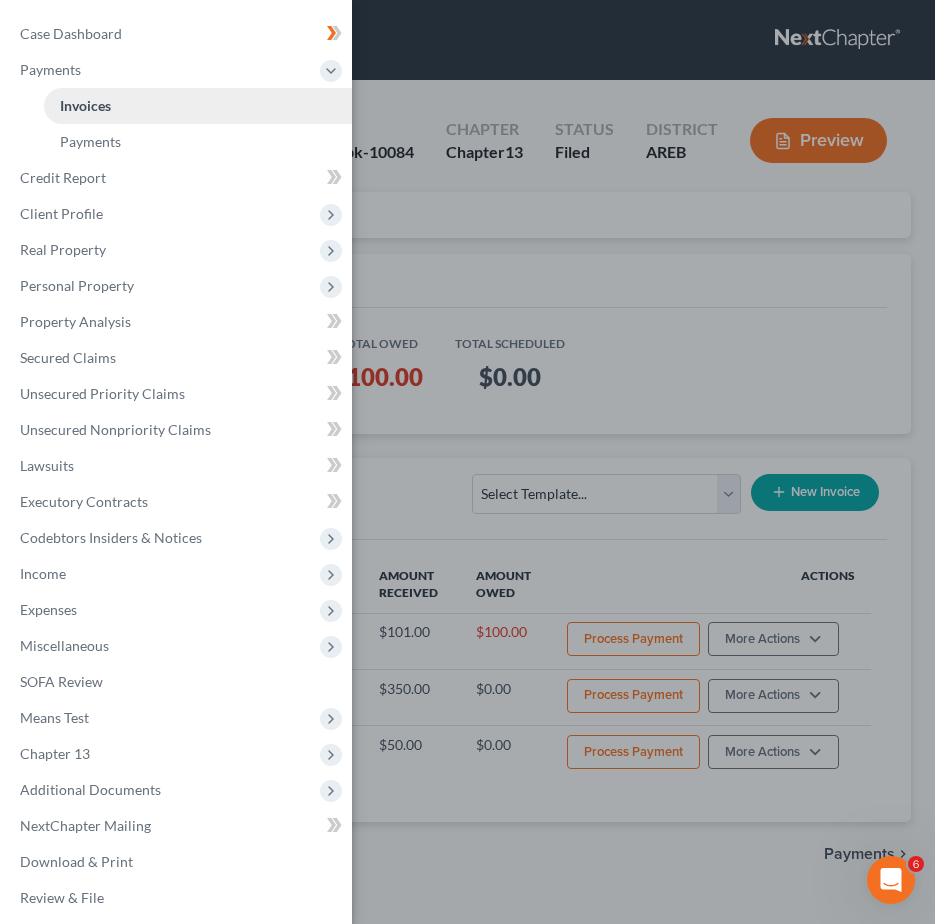 click on "Invoices" at bounding box center [198, 106] 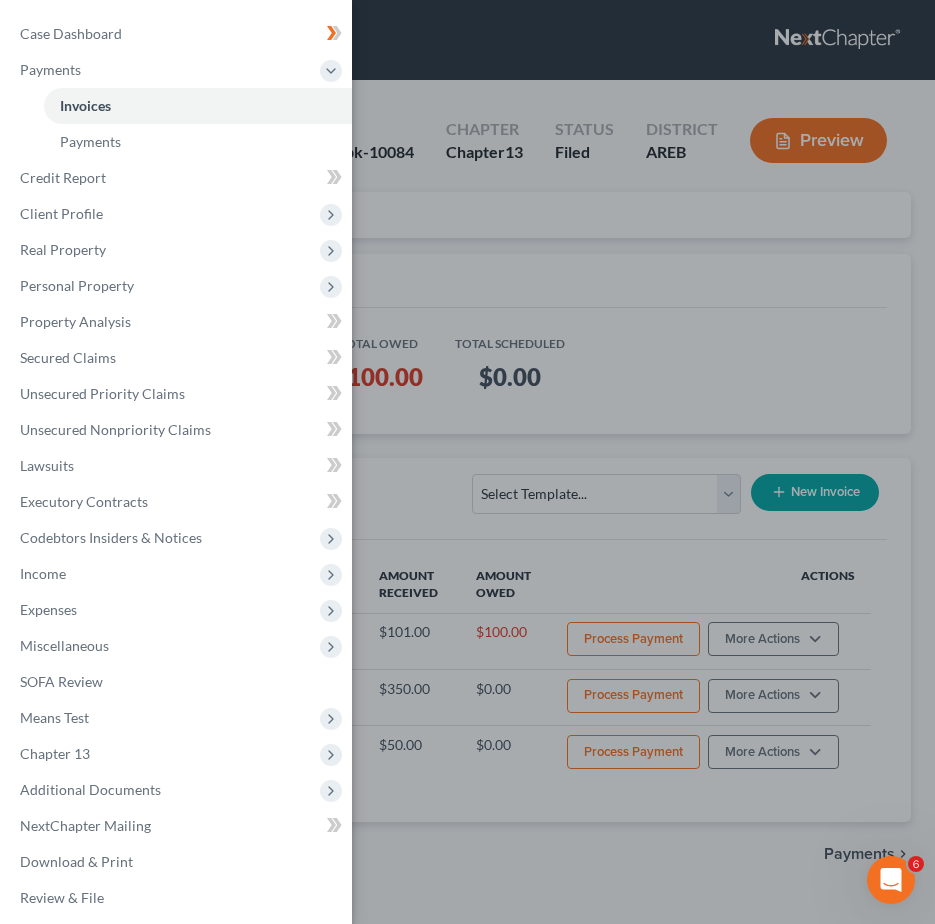 click on "Case Dashboard
Payments
Invoices
Payments
Payments
Credit Report
Client Profile" at bounding box center (467, 462) 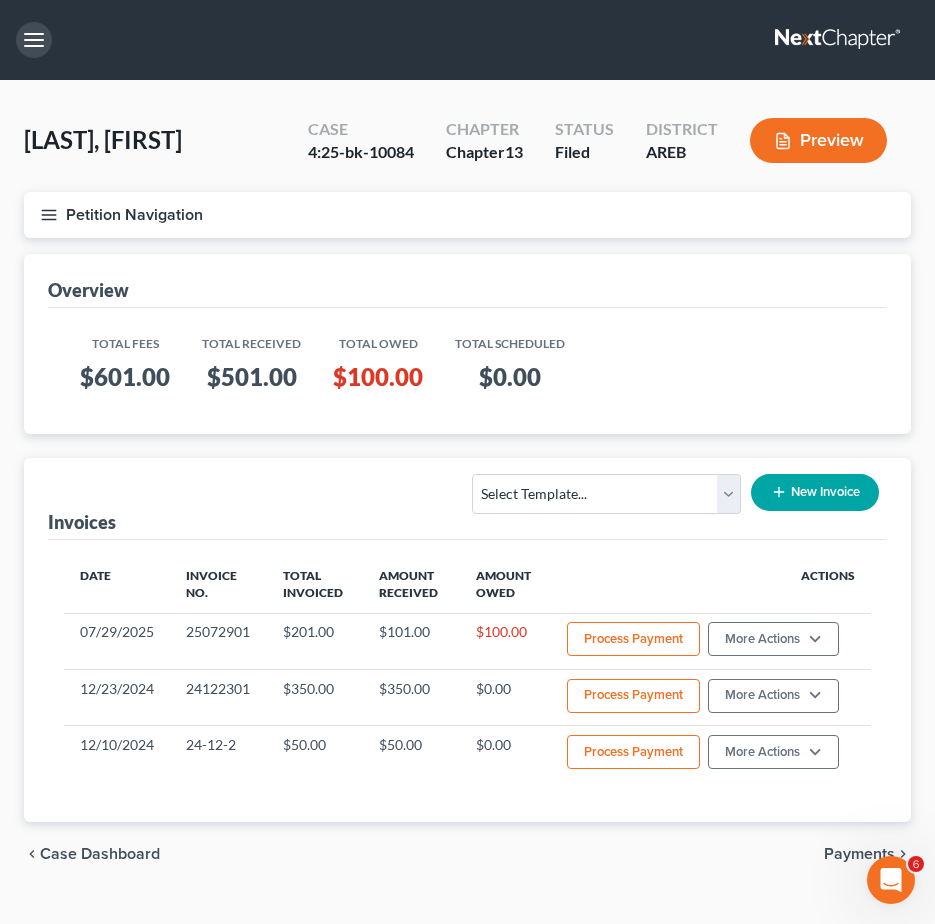 click at bounding box center [34, 40] 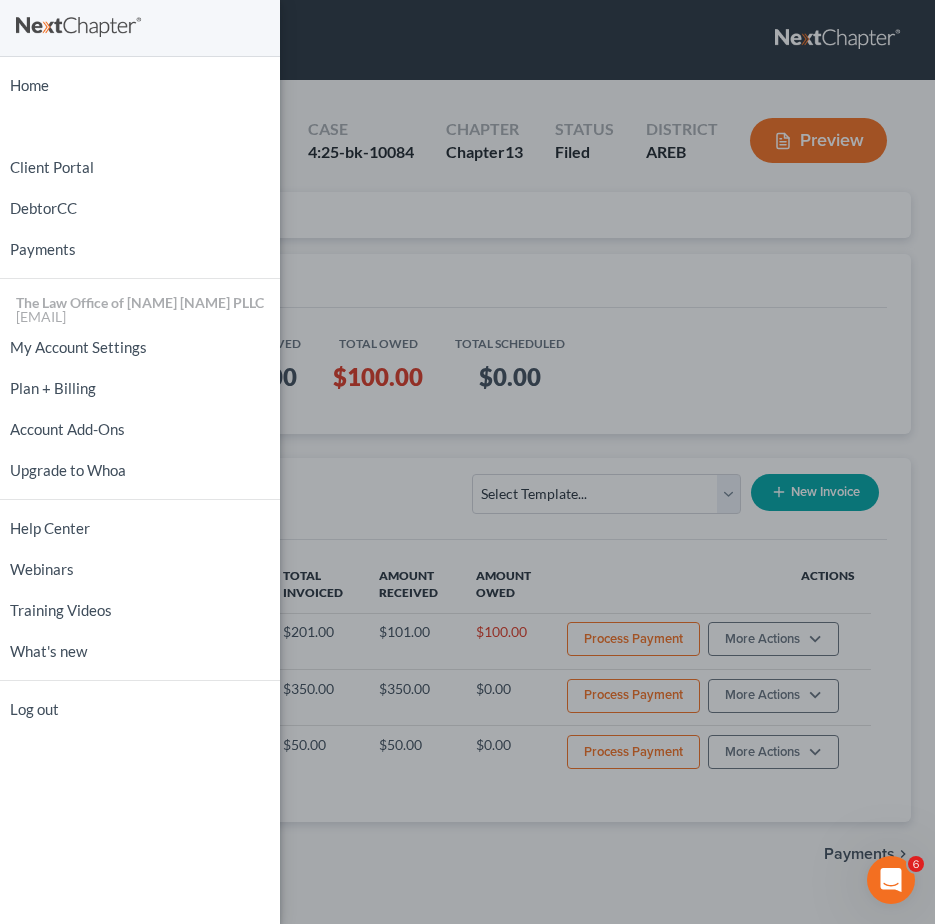 click on "Home New Case Client Portal DebtorCC Payments The Law Office of [NAME] [NAME] PLLC [EMAIL] My Account Settings Plan + Billing Account Add-Ons Upgrade to Whoa Help Center Webinars Training Videos What's new Log out" at bounding box center (467, 462) 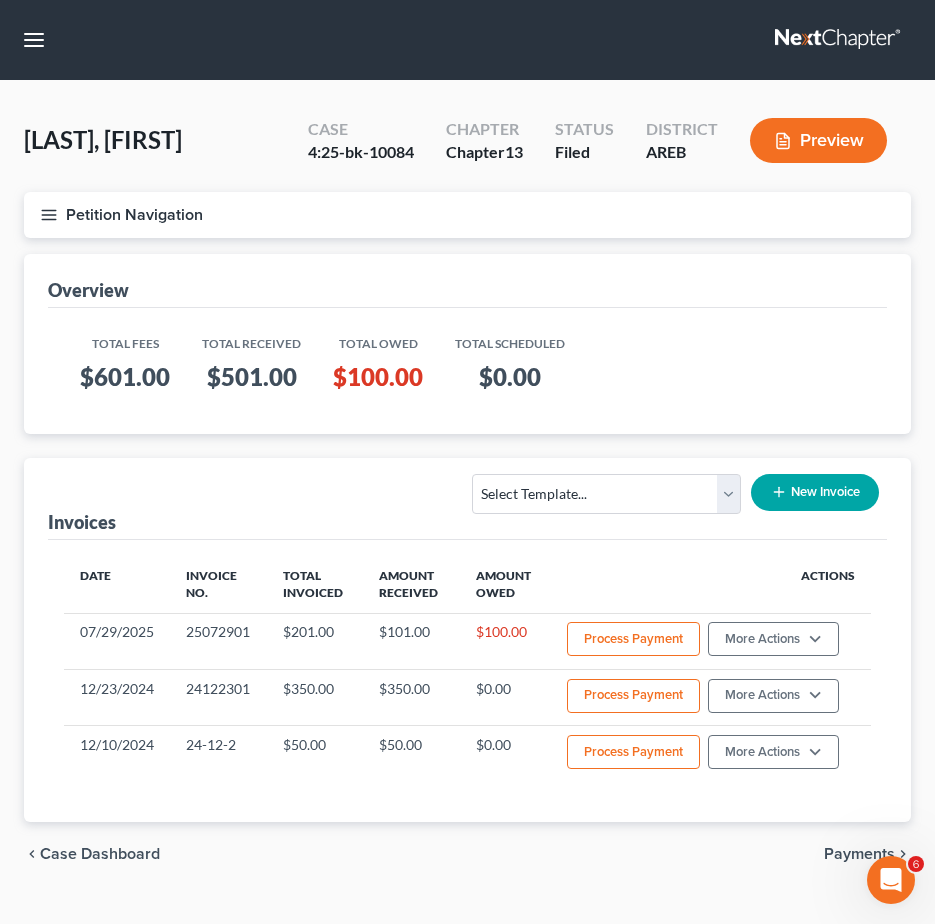 click 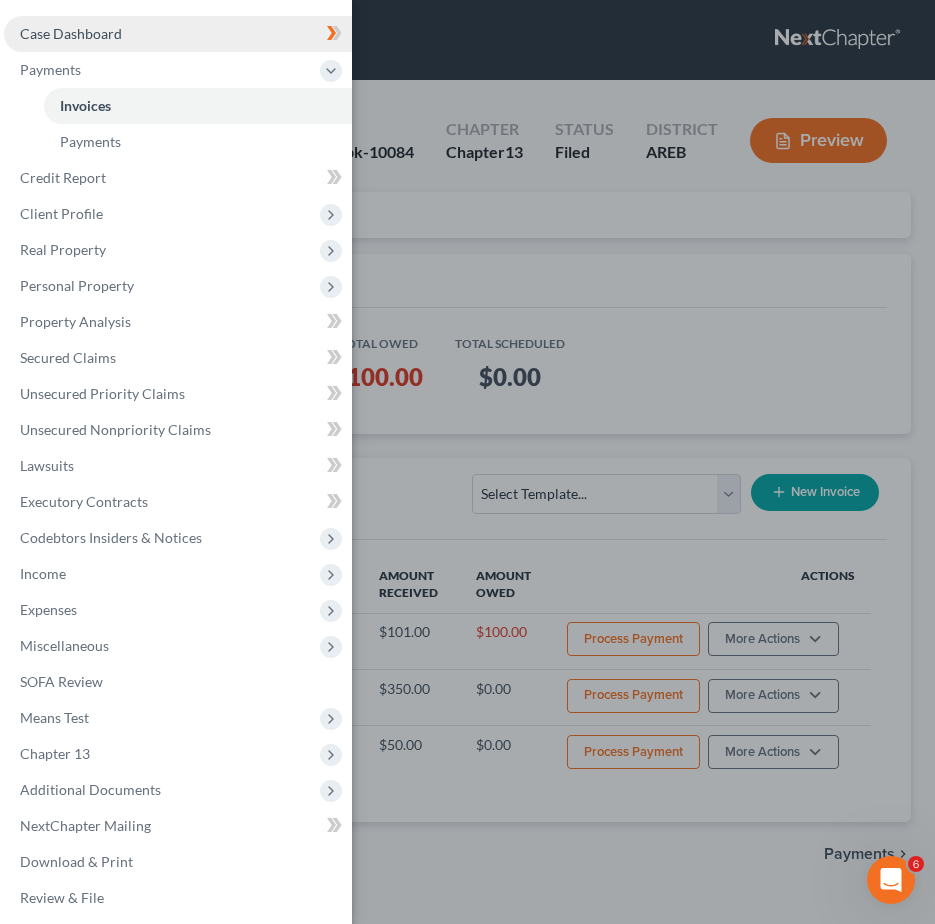 click on "Case Dashboard" at bounding box center [71, 33] 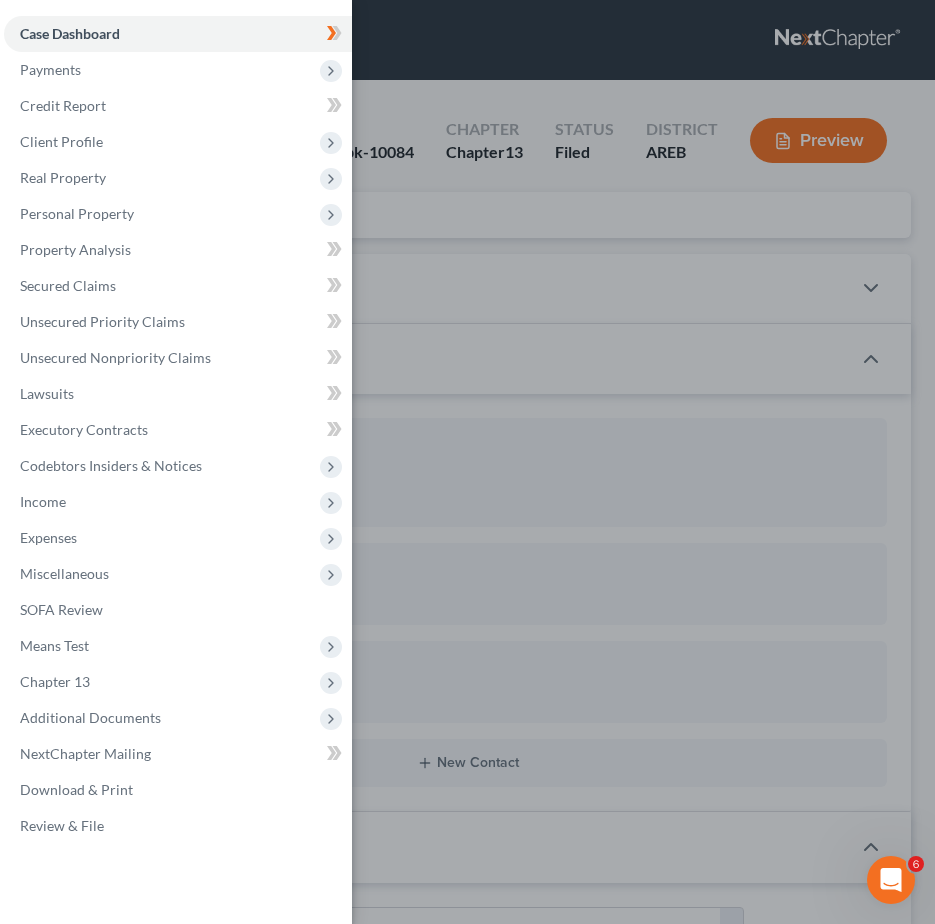 scroll, scrollTop: 2272, scrollLeft: 0, axis: vertical 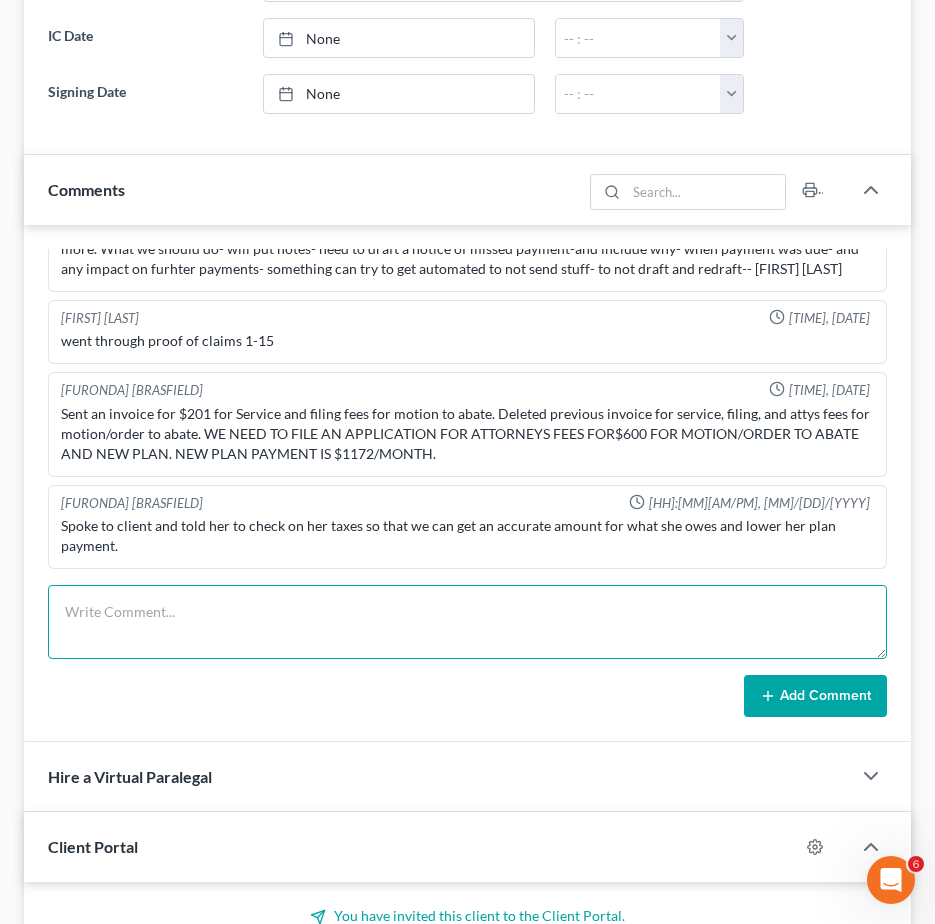 click at bounding box center (467, 622) 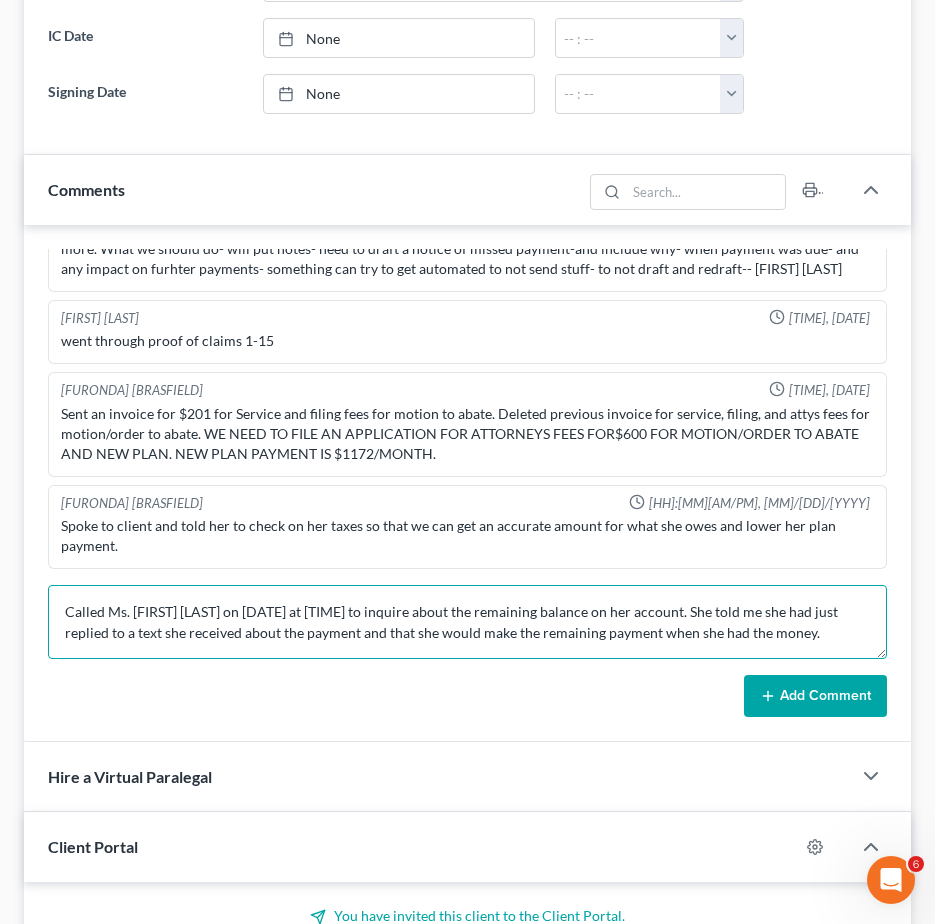 type on "Called Ms. [FIRST] [LAST] on [DATE] at [TIME] to inquire about the remaining balance on her account. She told me she had just replied to a text she received about the payment and that she would make the remaining payment when she had the money." 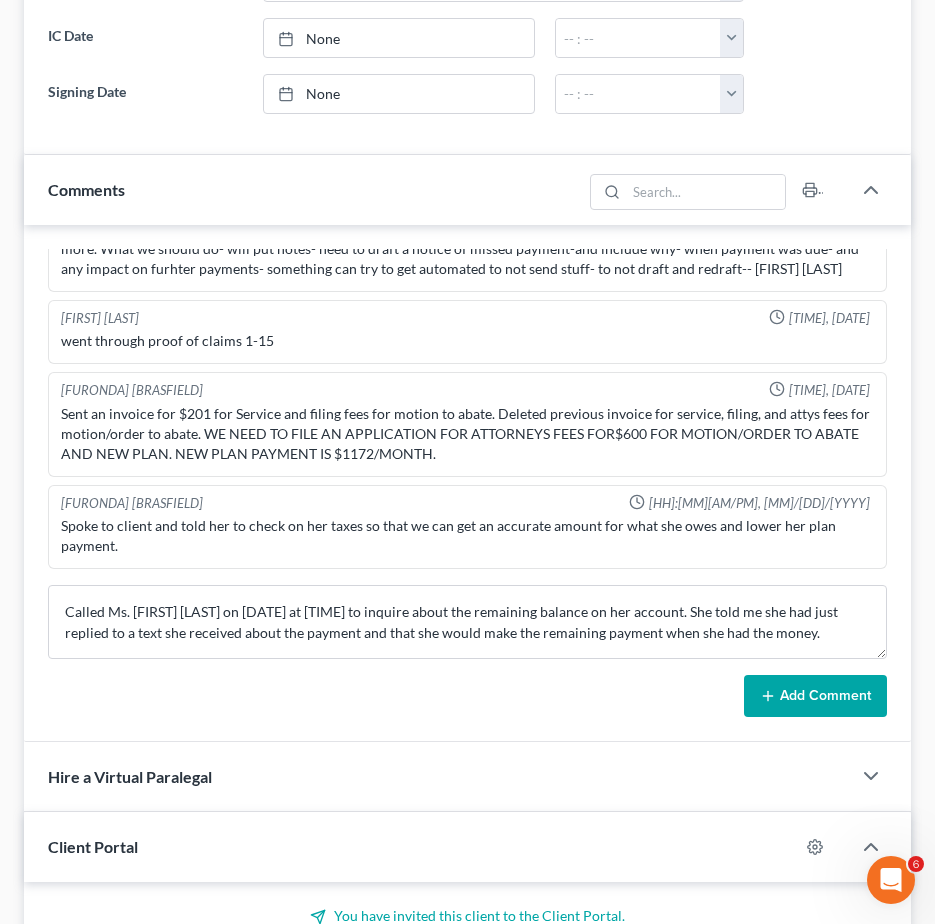 click on "Add Comment" at bounding box center [815, 696] 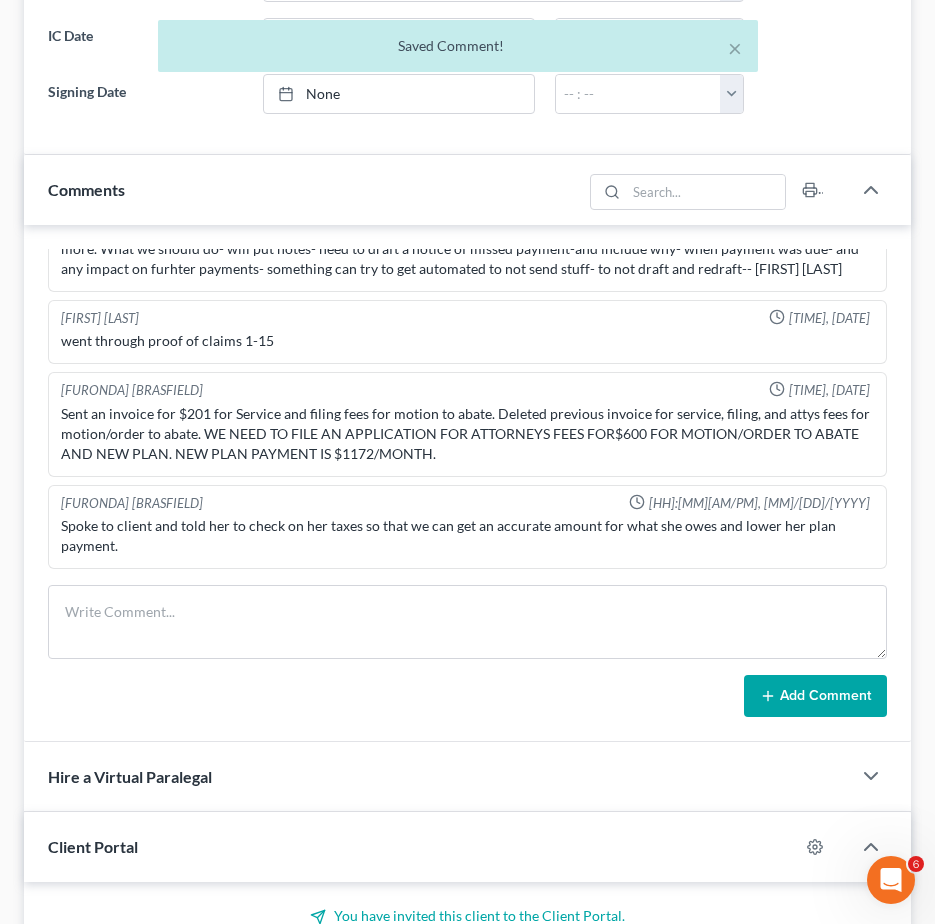 scroll, scrollTop: 2366, scrollLeft: 0, axis: vertical 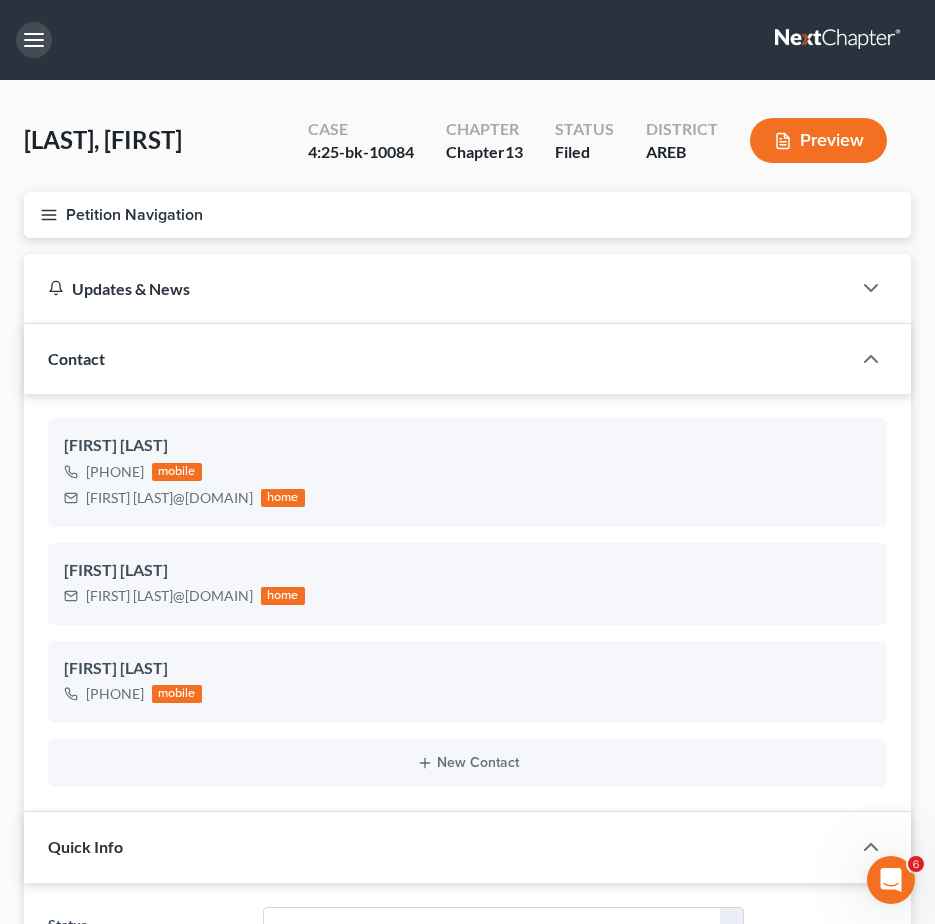 click at bounding box center (34, 40) 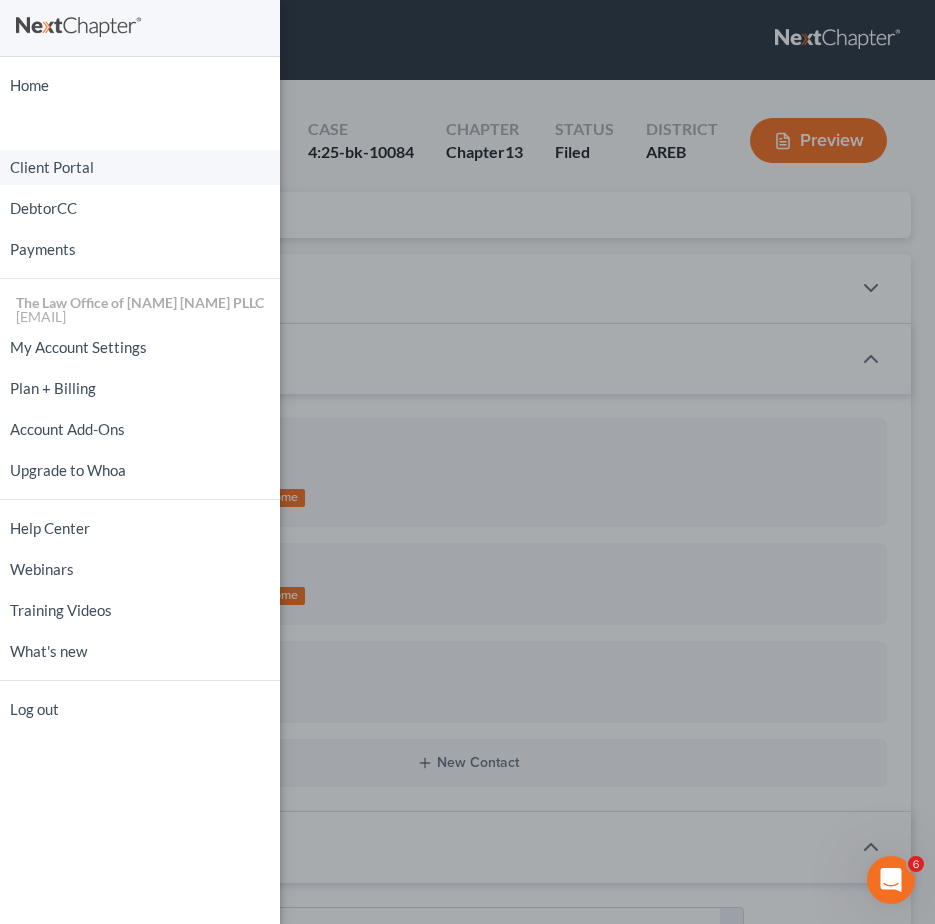click on "Client Portal" at bounding box center [140, 167] 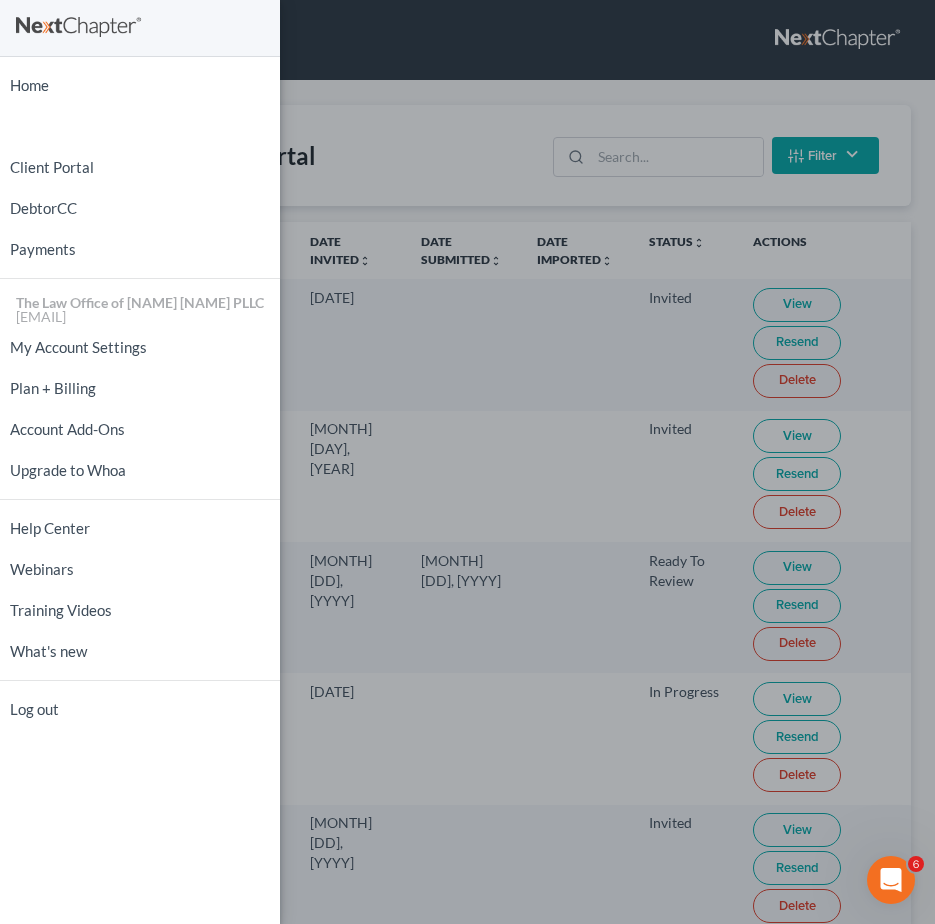 click on "Home New Case Client Portal DebtorCC Payments The Law Office of [NAME] [NAME] PLLC [EMAIL] My Account Settings Plan + Billing Account Add-Ons Upgrade to Whoa Help Center Webinars Training Videos What's new Log out" at bounding box center (467, 462) 